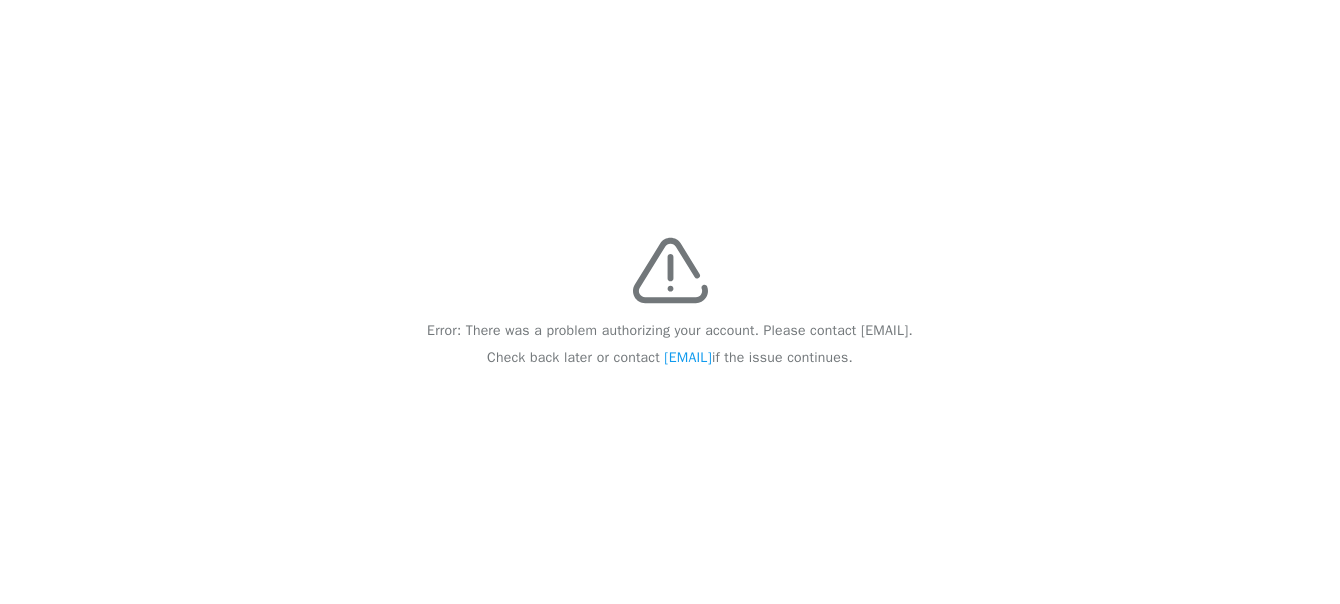 scroll, scrollTop: 0, scrollLeft: 0, axis: both 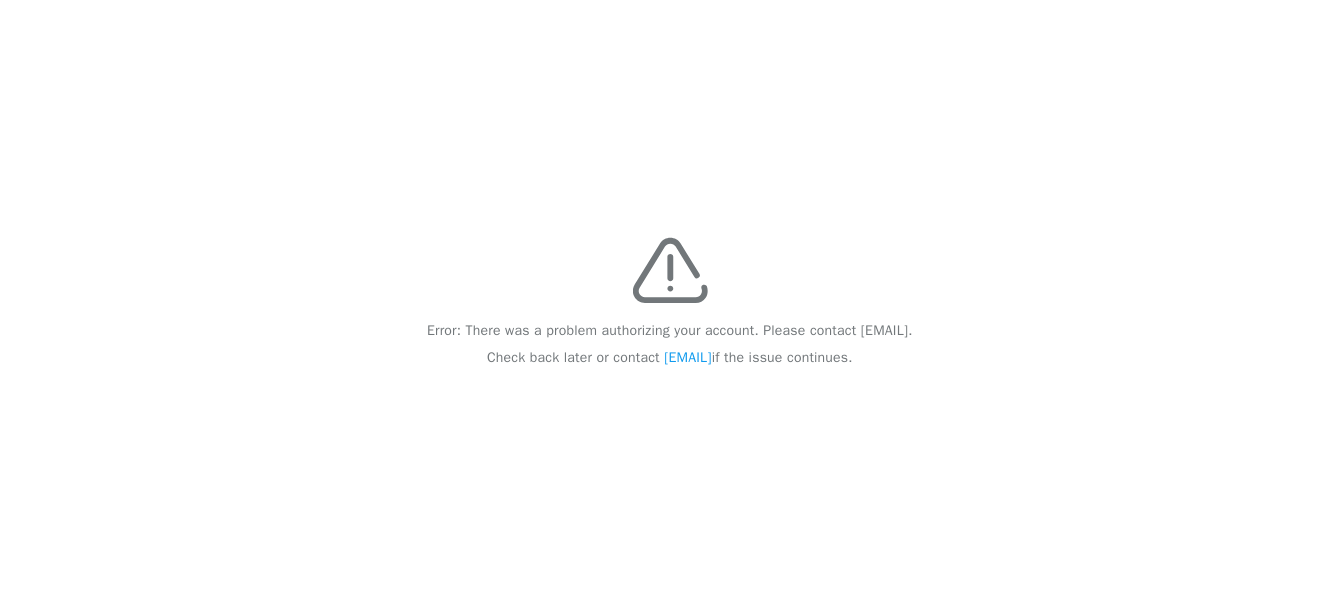 click on "Error: There was a problem authorizing your account. Please contact feedback@recidiviz.org. Check back later or contact   feedback@recidiviz.org  if the issue continues." at bounding box center [670, 302] 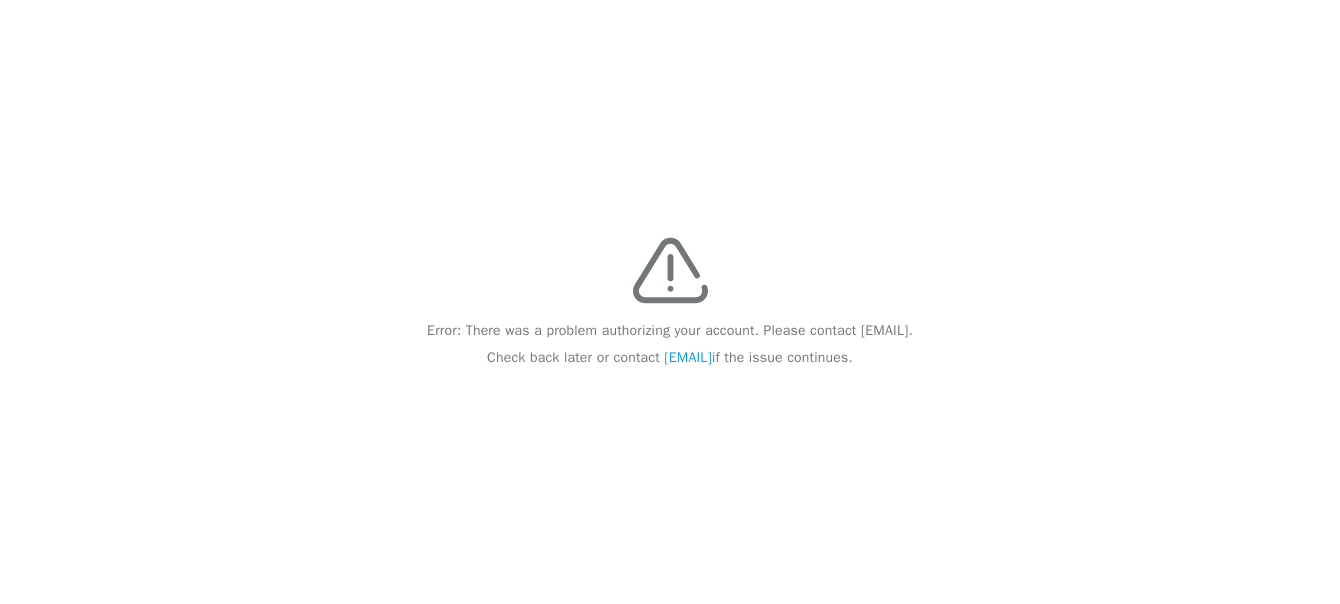 scroll, scrollTop: 0, scrollLeft: 0, axis: both 